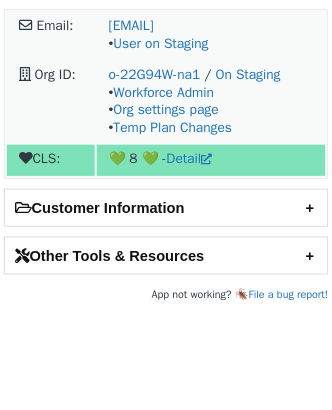 scroll, scrollTop: 0, scrollLeft: 0, axis: both 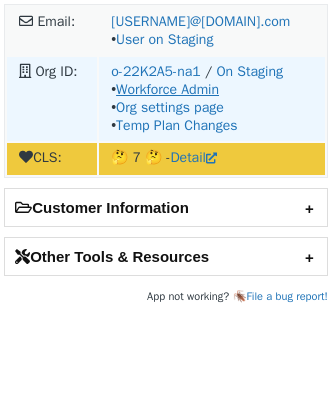 click on "Workforce Admin" at bounding box center [167, 89] 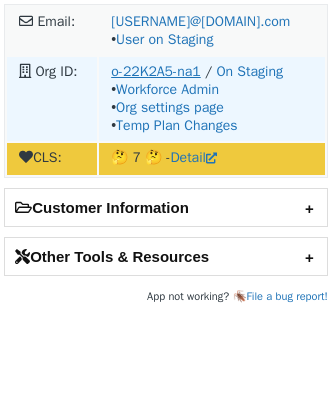click on "o-22K2A5-na1" at bounding box center (156, 71) 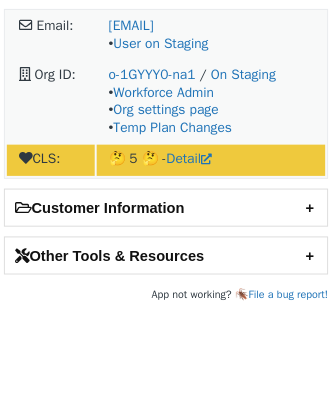 scroll, scrollTop: 0, scrollLeft: 0, axis: both 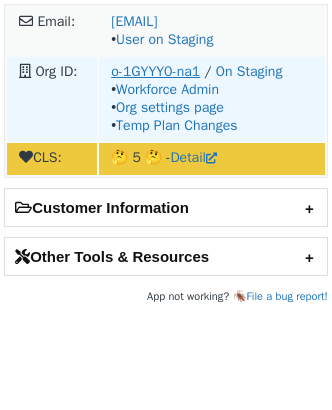 click on "o-1GYYY0-na1" at bounding box center (155, 71) 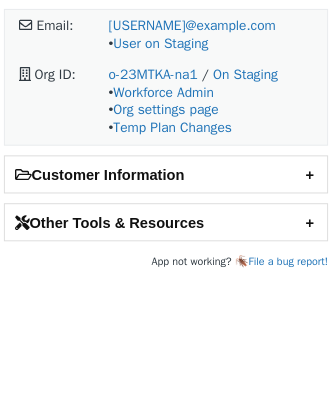 scroll, scrollTop: 0, scrollLeft: 0, axis: both 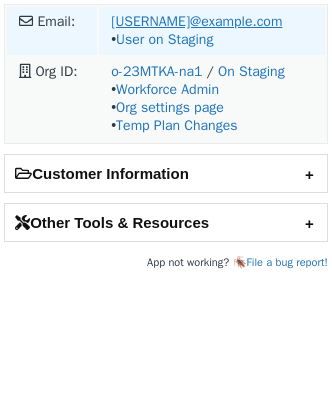 click on "jeremy@gymsport.com" at bounding box center [196, 21] 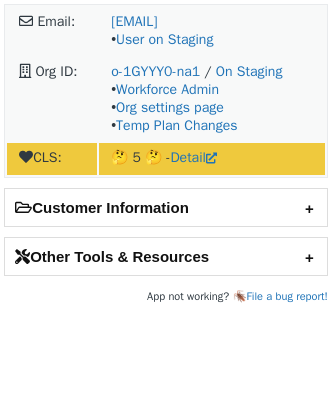 scroll, scrollTop: 0, scrollLeft: 0, axis: both 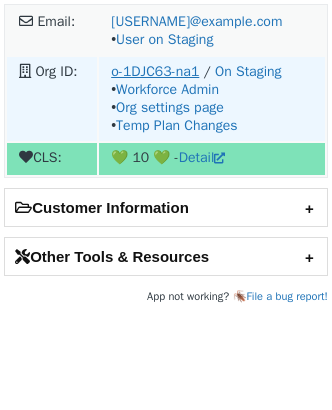 click on "o-1DJC63-na1" at bounding box center [155, 71] 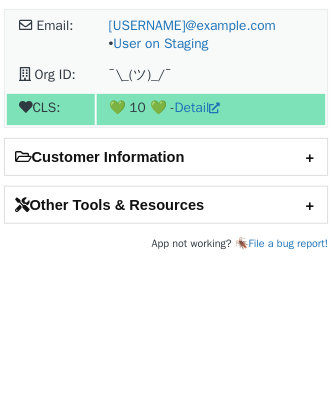 scroll, scrollTop: 0, scrollLeft: 0, axis: both 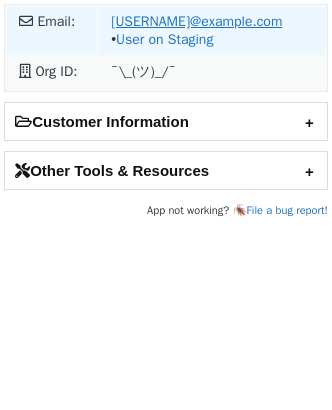 click on "doug.snyder@nafinc.com" at bounding box center [196, 21] 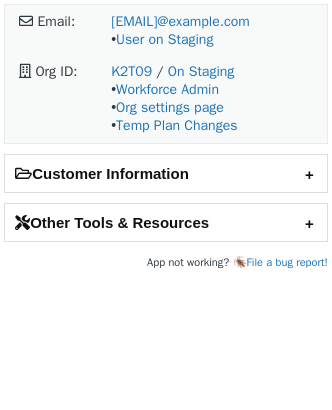 scroll, scrollTop: 0, scrollLeft: 0, axis: both 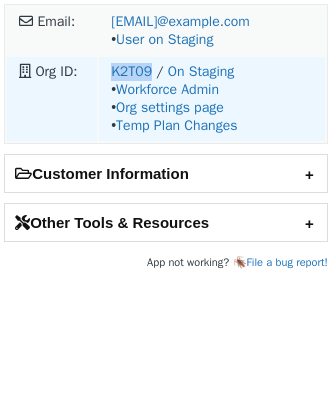 copy on "K2T09" 